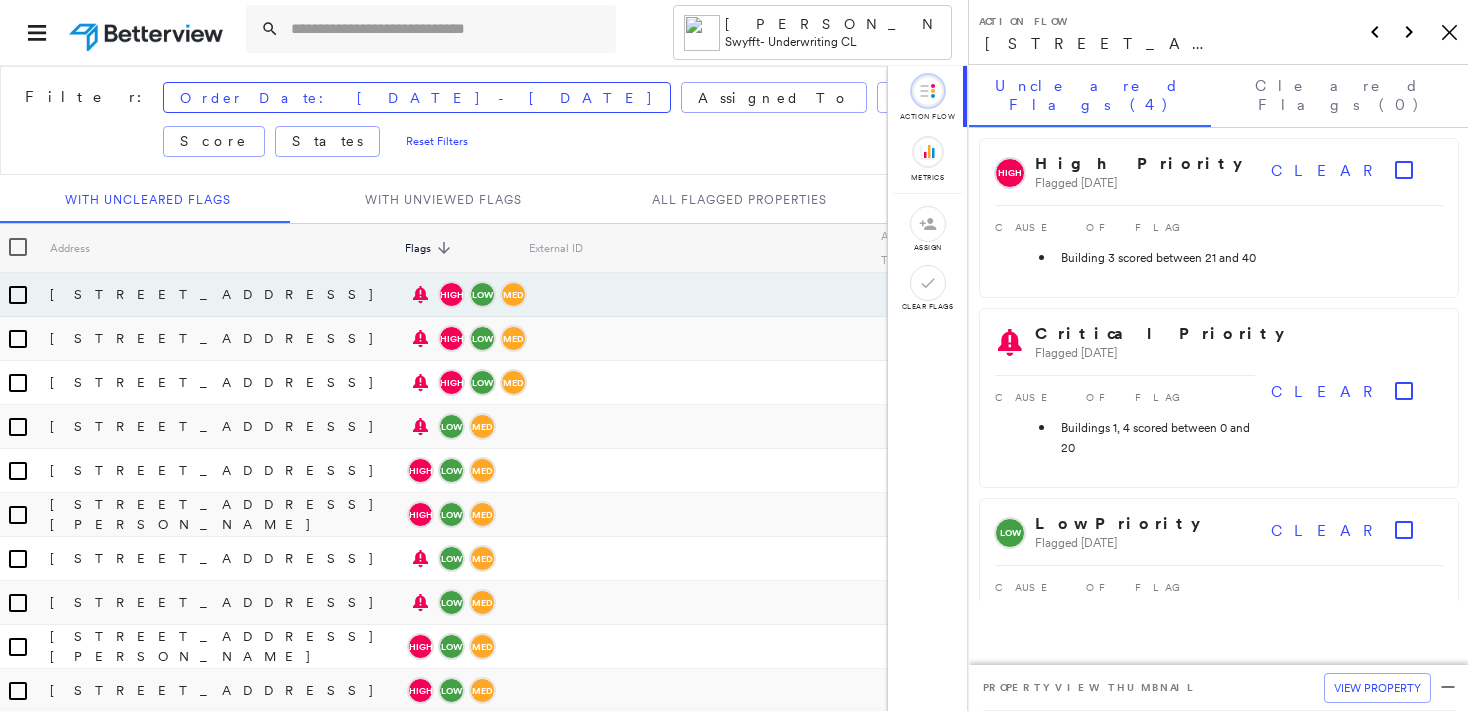 click at bounding box center [447, 29] 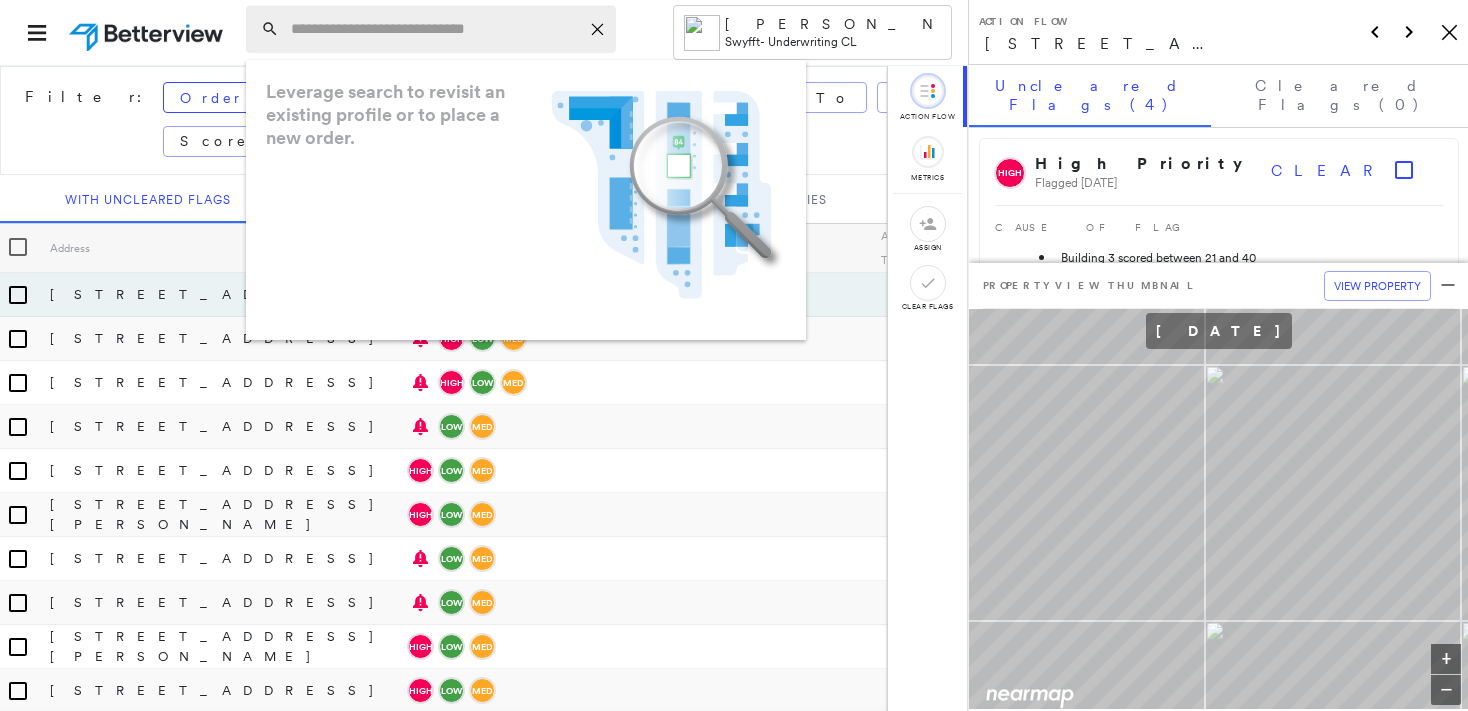 paste on "**********" 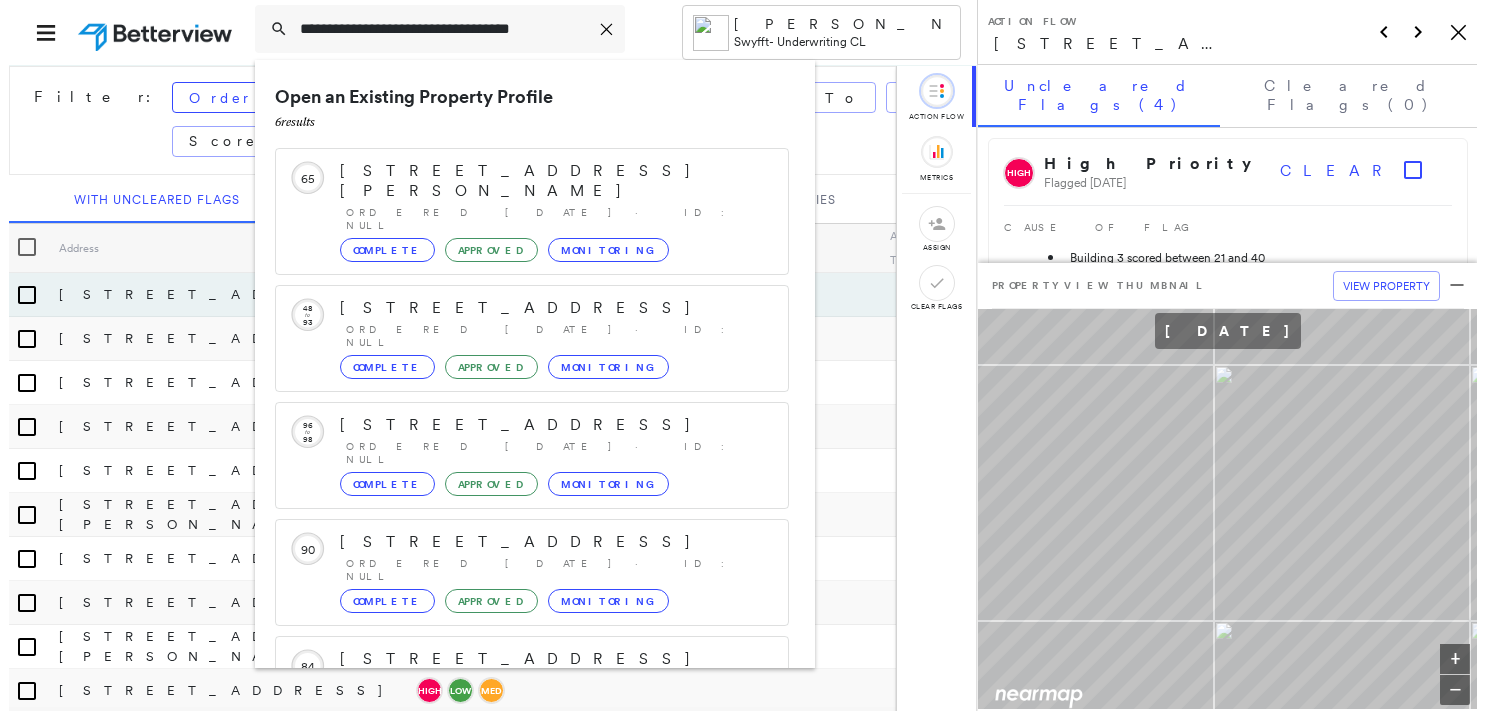 scroll, scrollTop: 208, scrollLeft: 0, axis: vertical 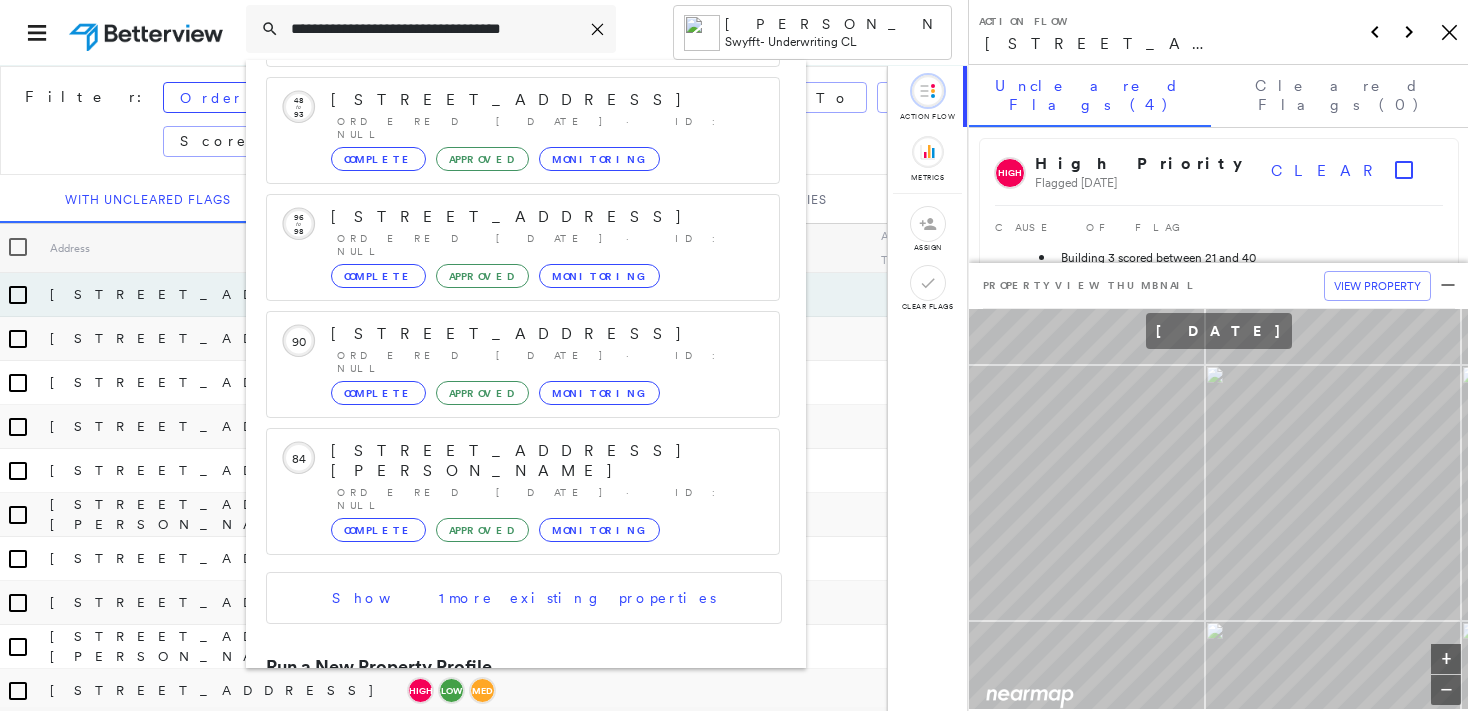 type on "**********" 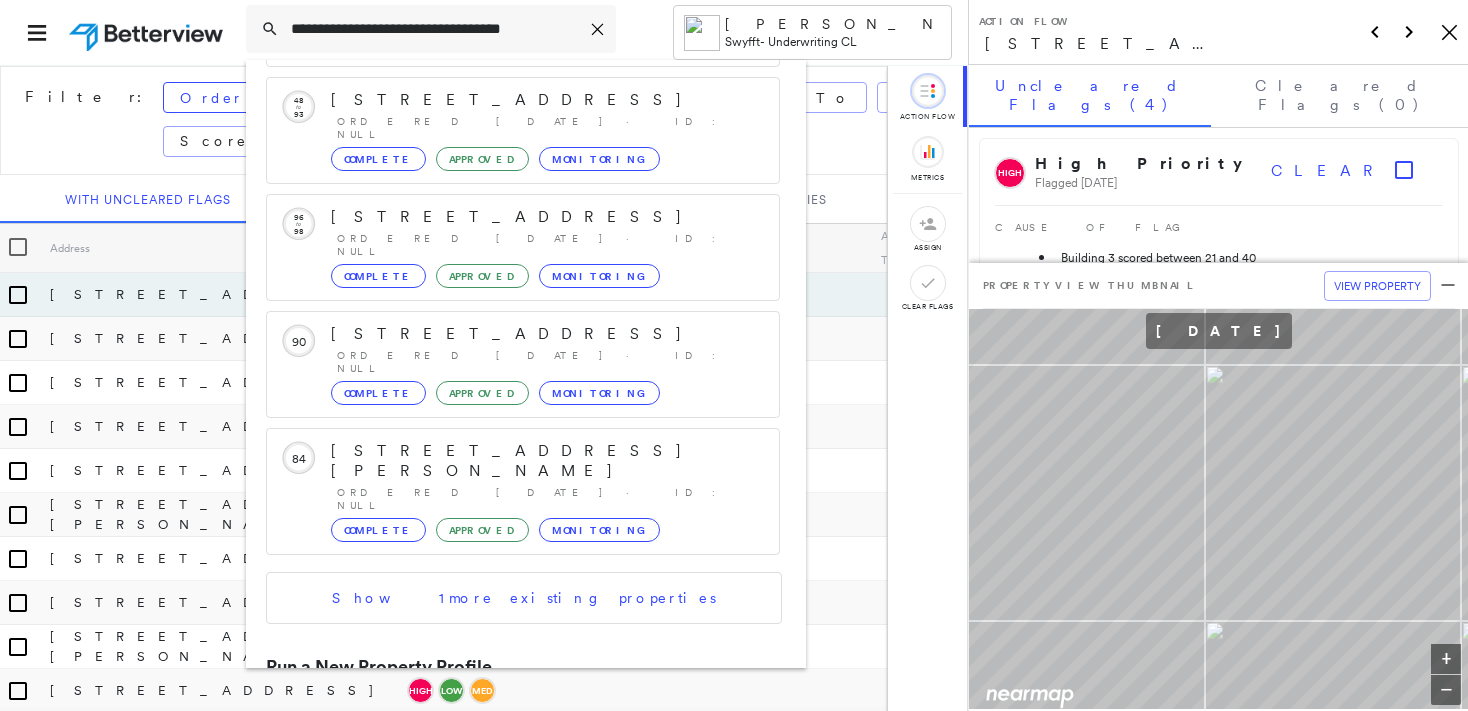 click on "1814 N Green Ln S, Palatine, IL 60074" at bounding box center [501, 736] 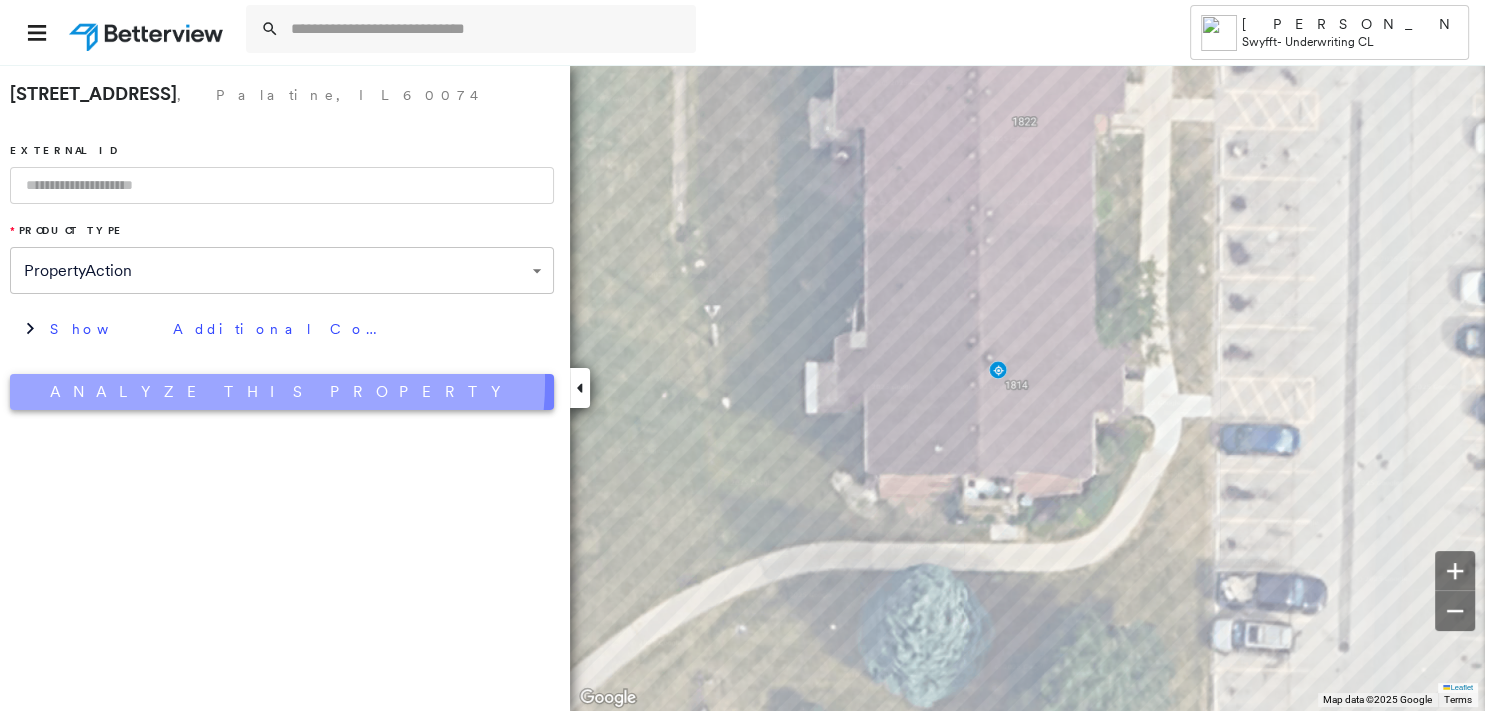 click on "Analyze This Property" at bounding box center [282, 392] 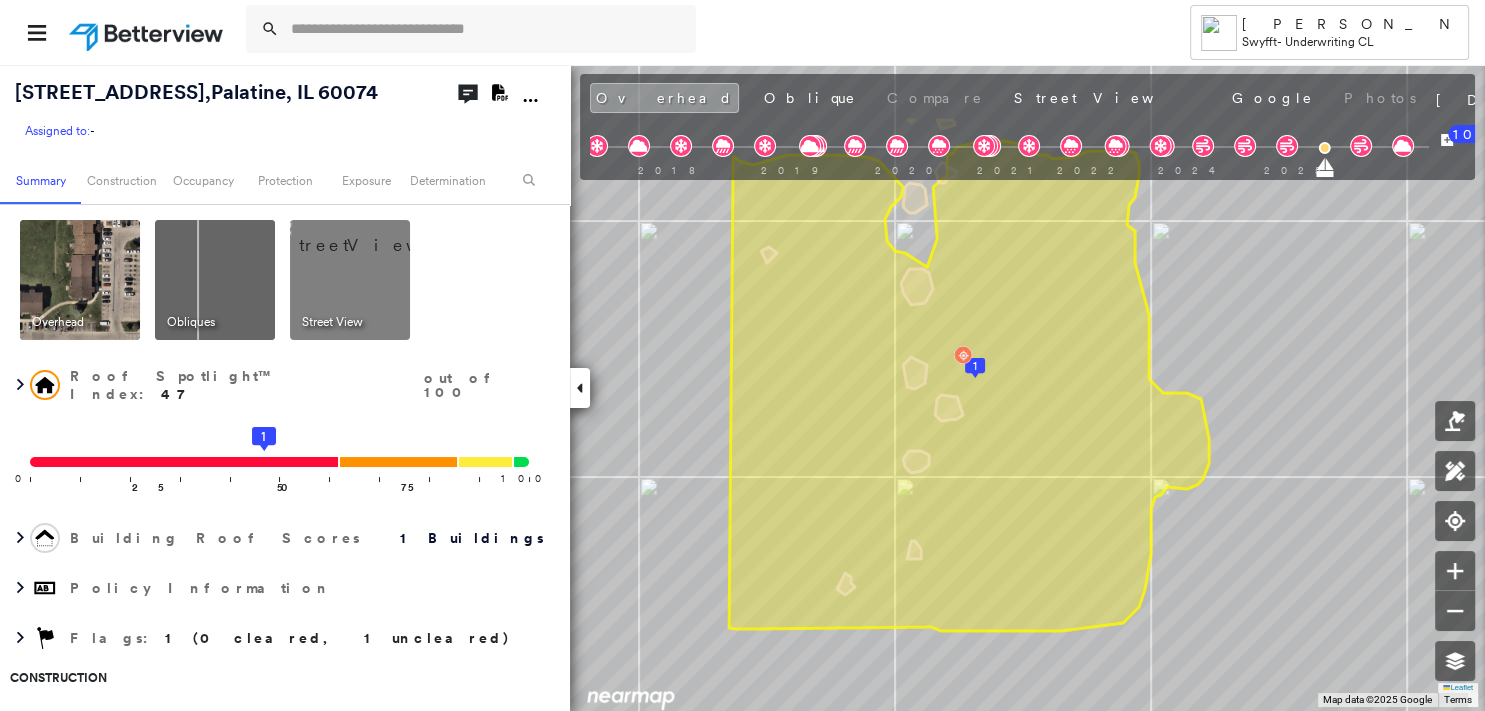 click on "Download PDF Report" 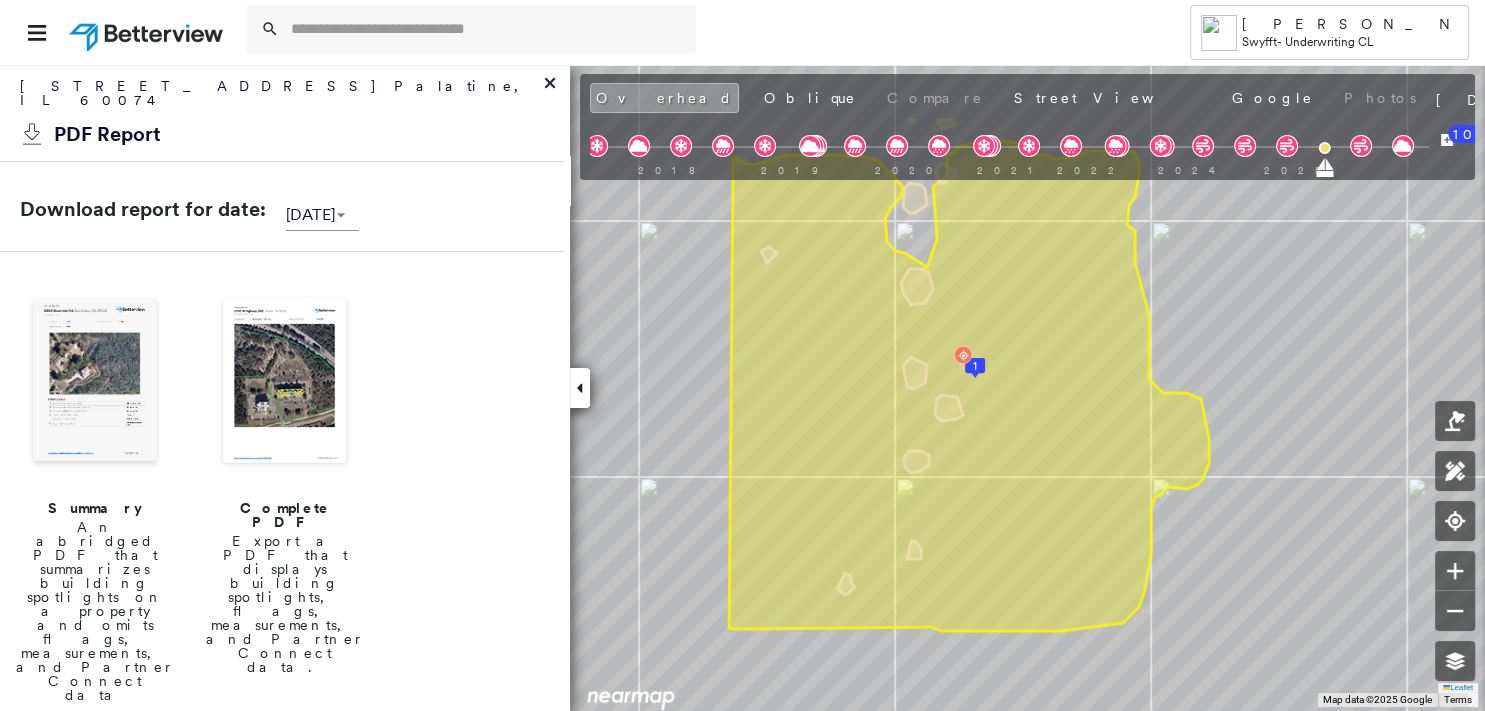 click at bounding box center [95, 382] 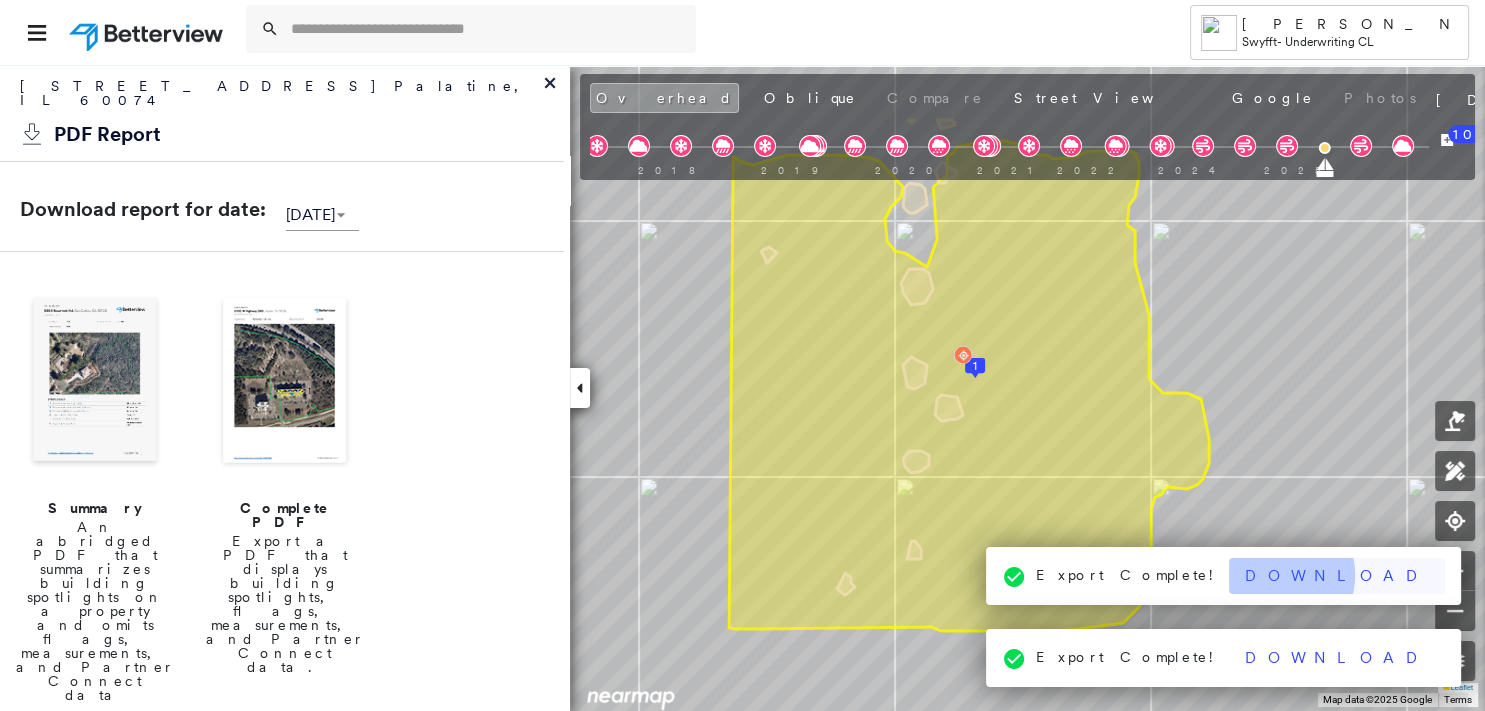 click on "Download" at bounding box center [1337, 576] 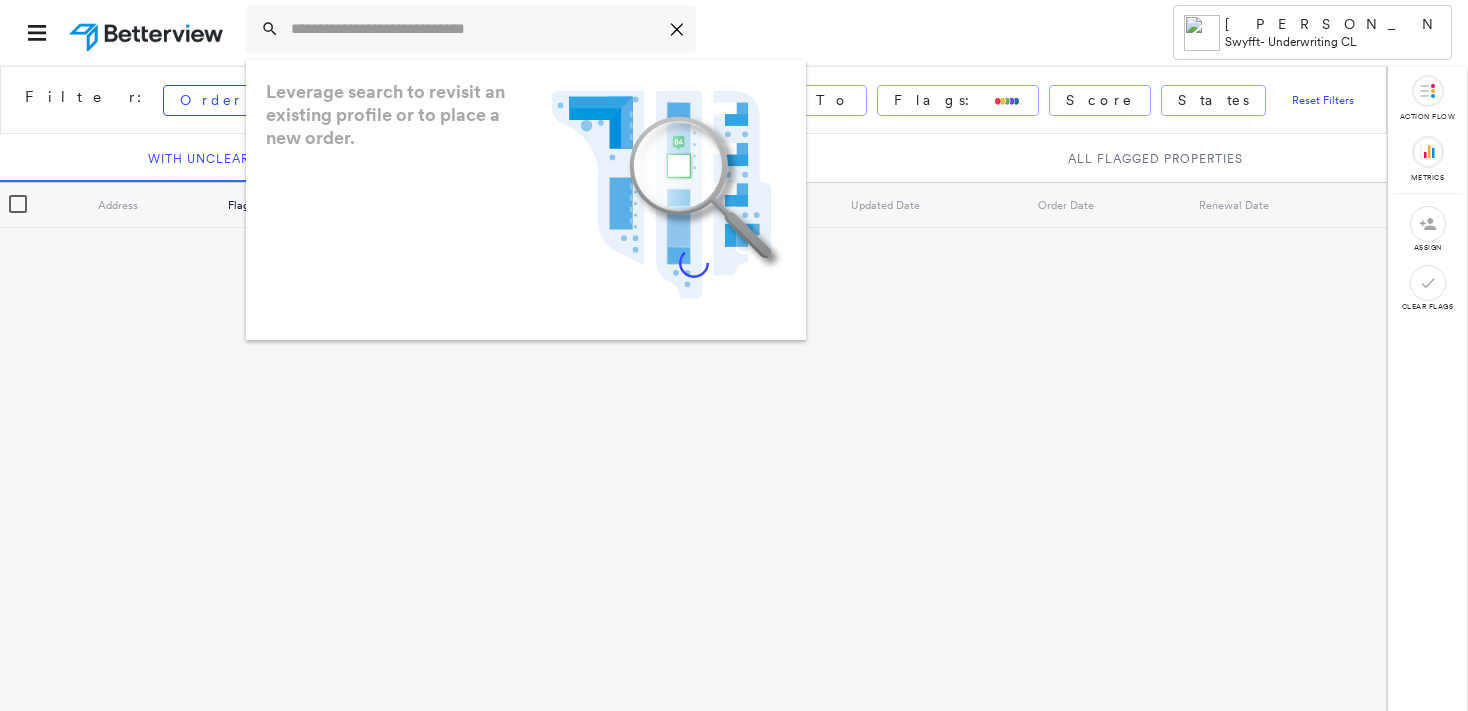 scroll, scrollTop: 0, scrollLeft: 0, axis: both 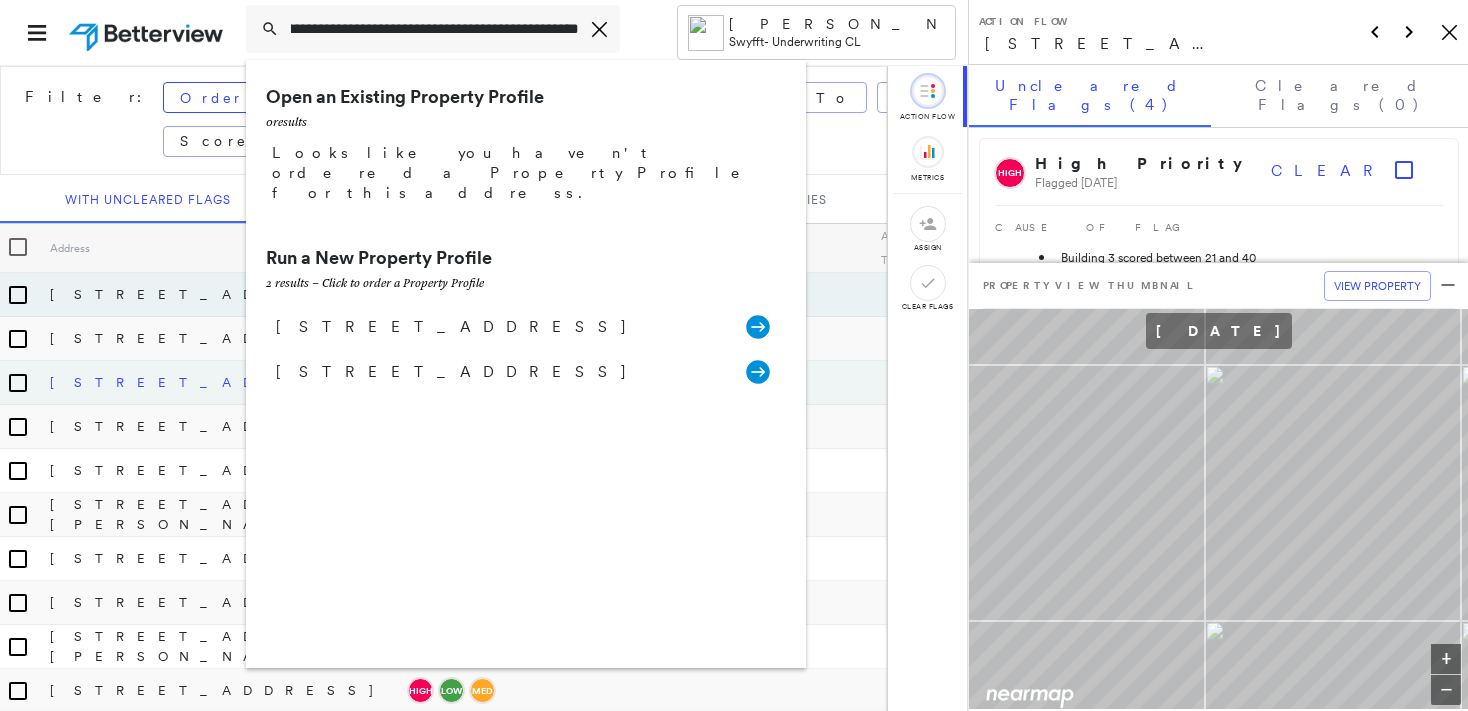type on "**********" 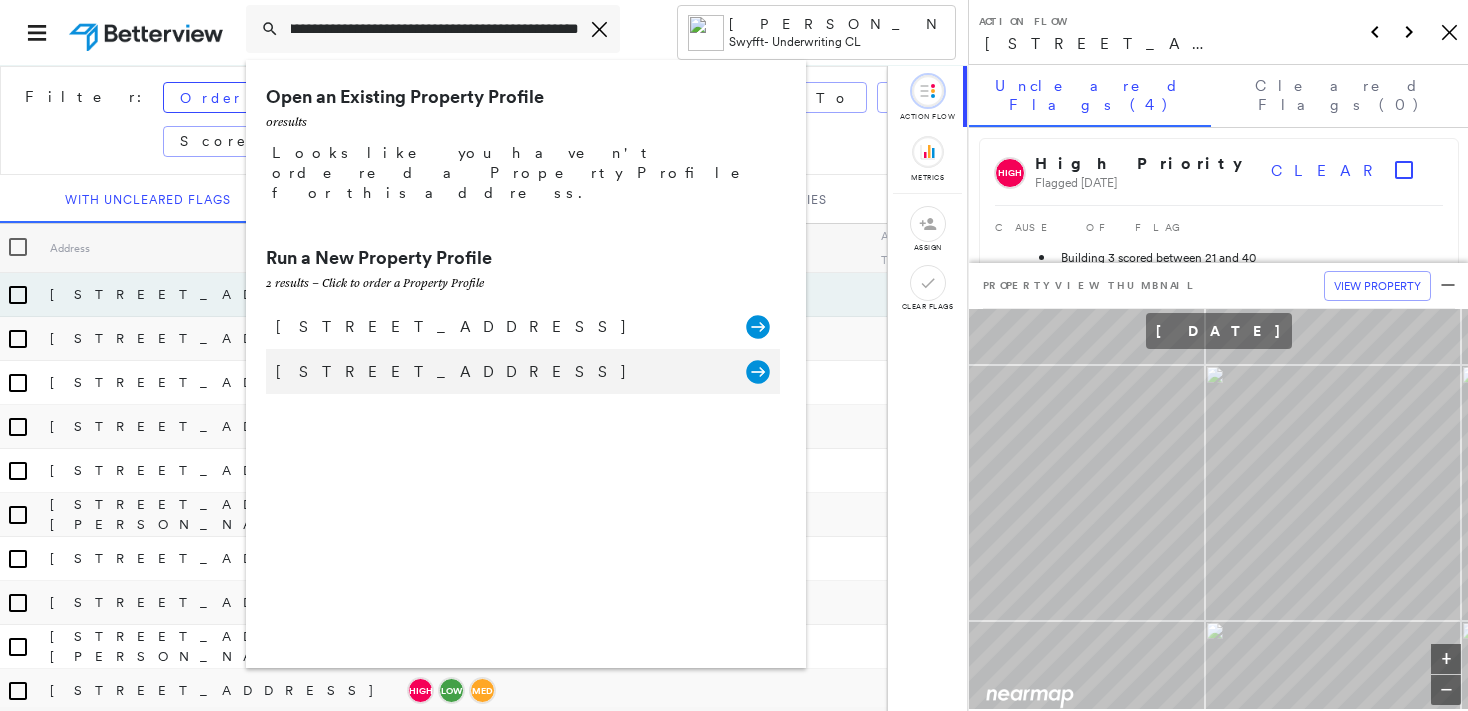 click on "[STREET_ADDRESS]" at bounding box center (501, 372) 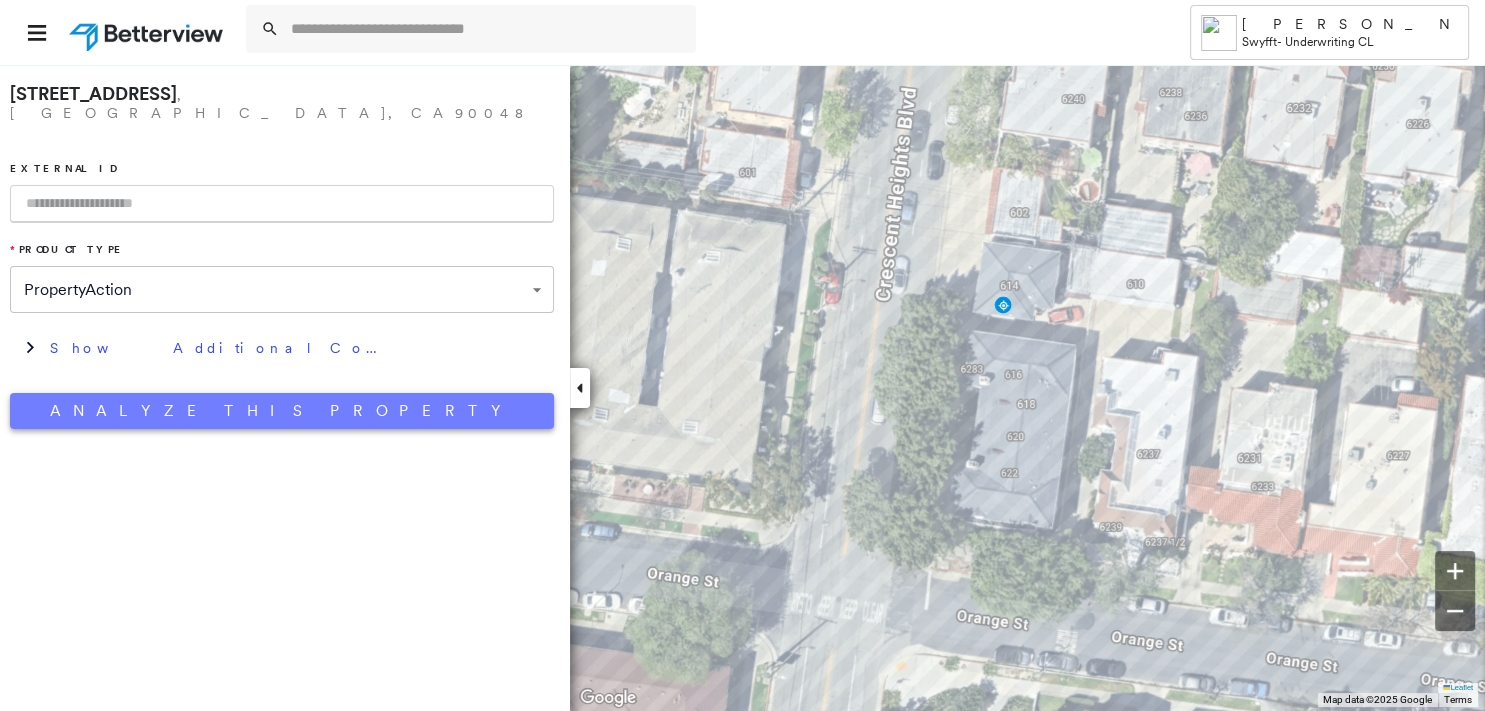 click on "Analyze This Property" at bounding box center (282, 411) 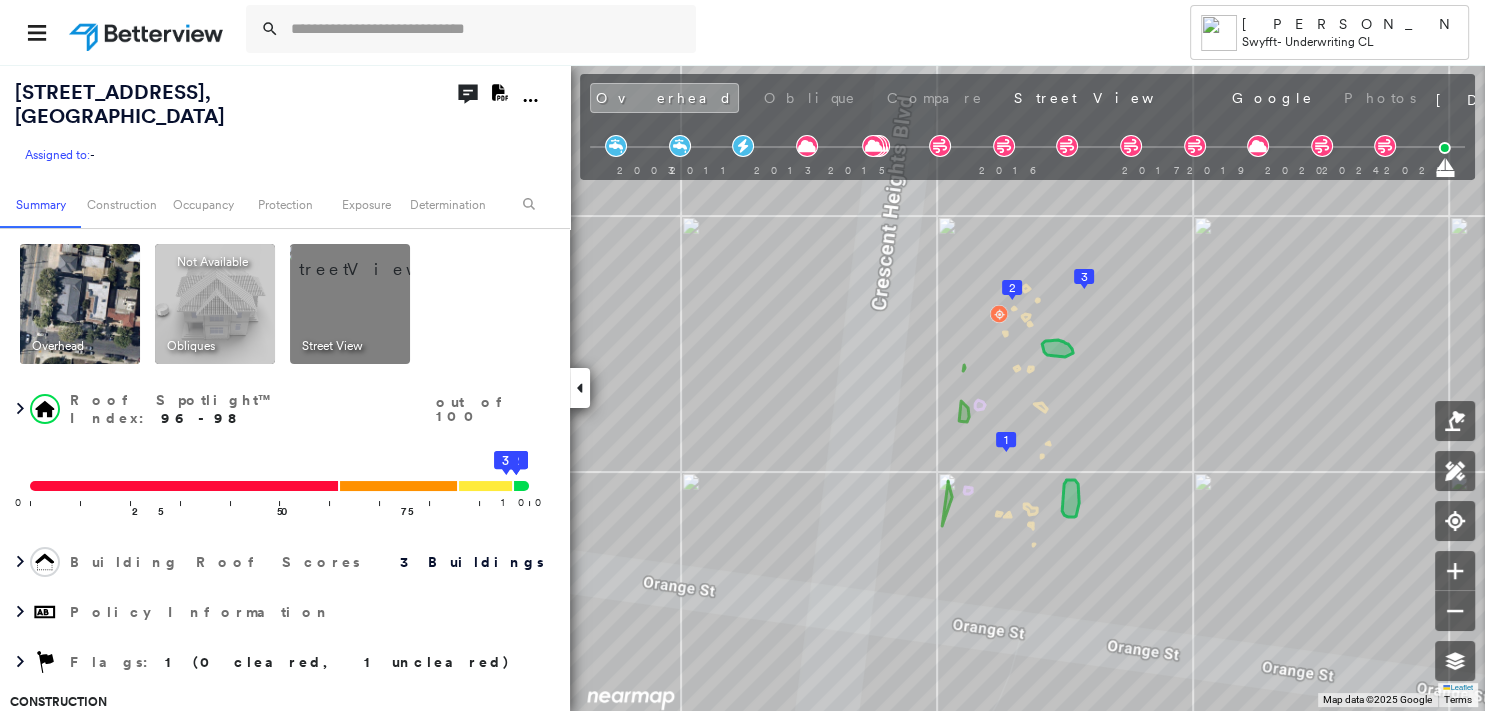 click 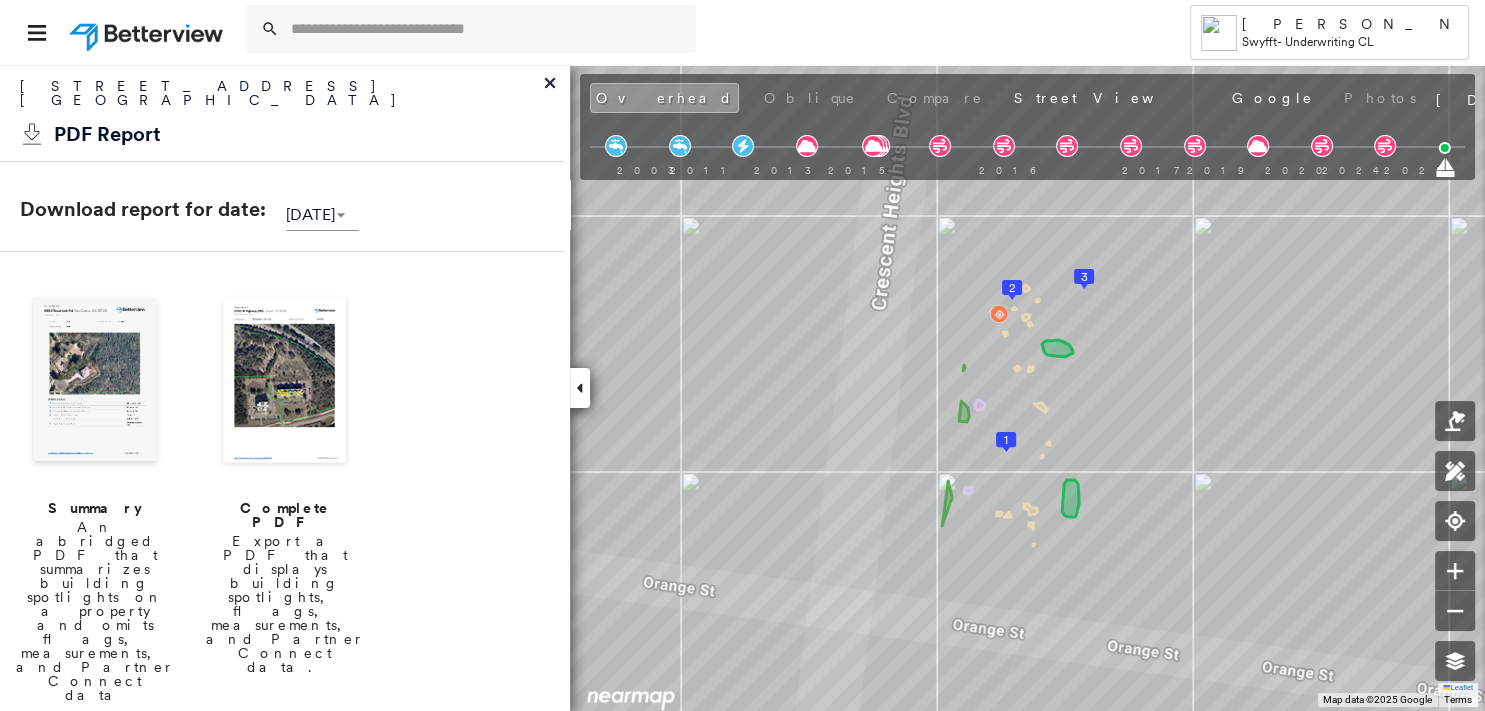click at bounding box center [95, 382] 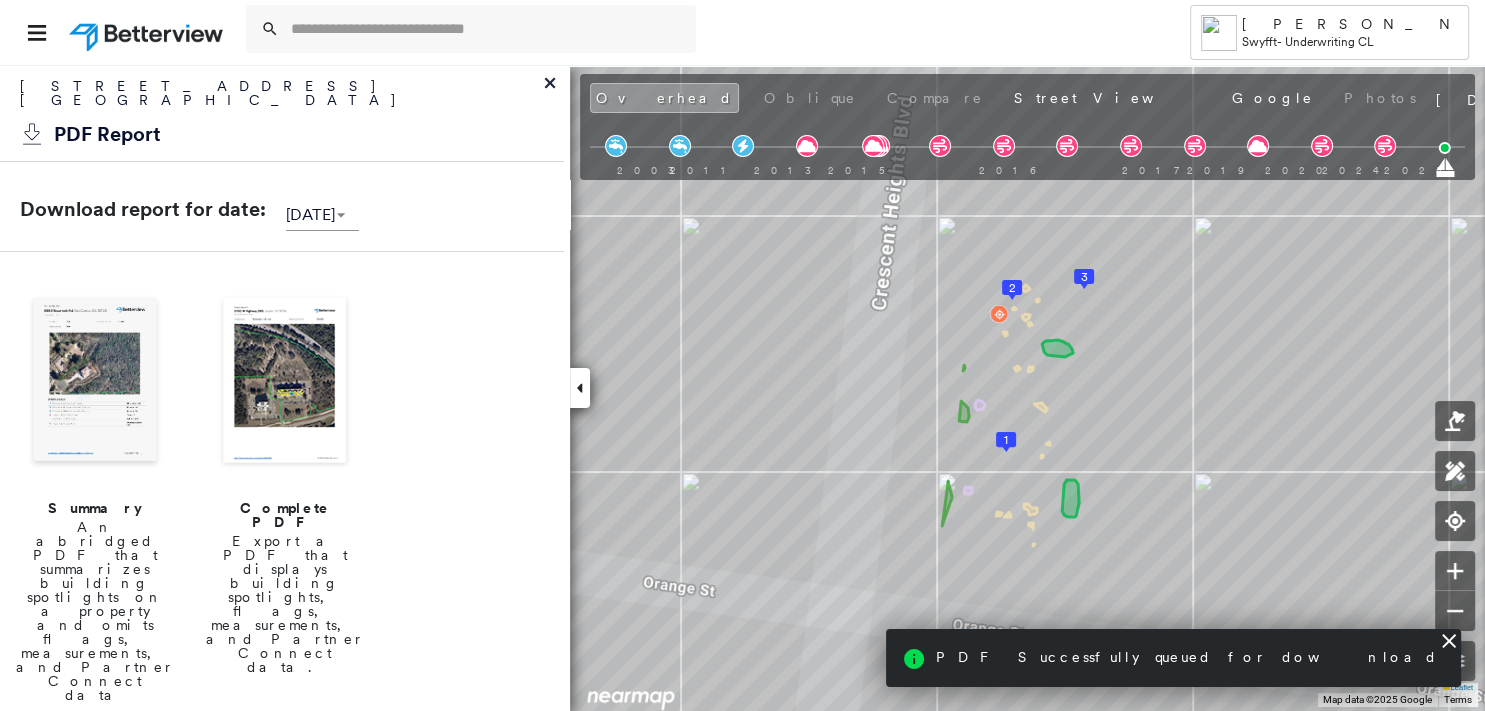 click at bounding box center [95, 382] 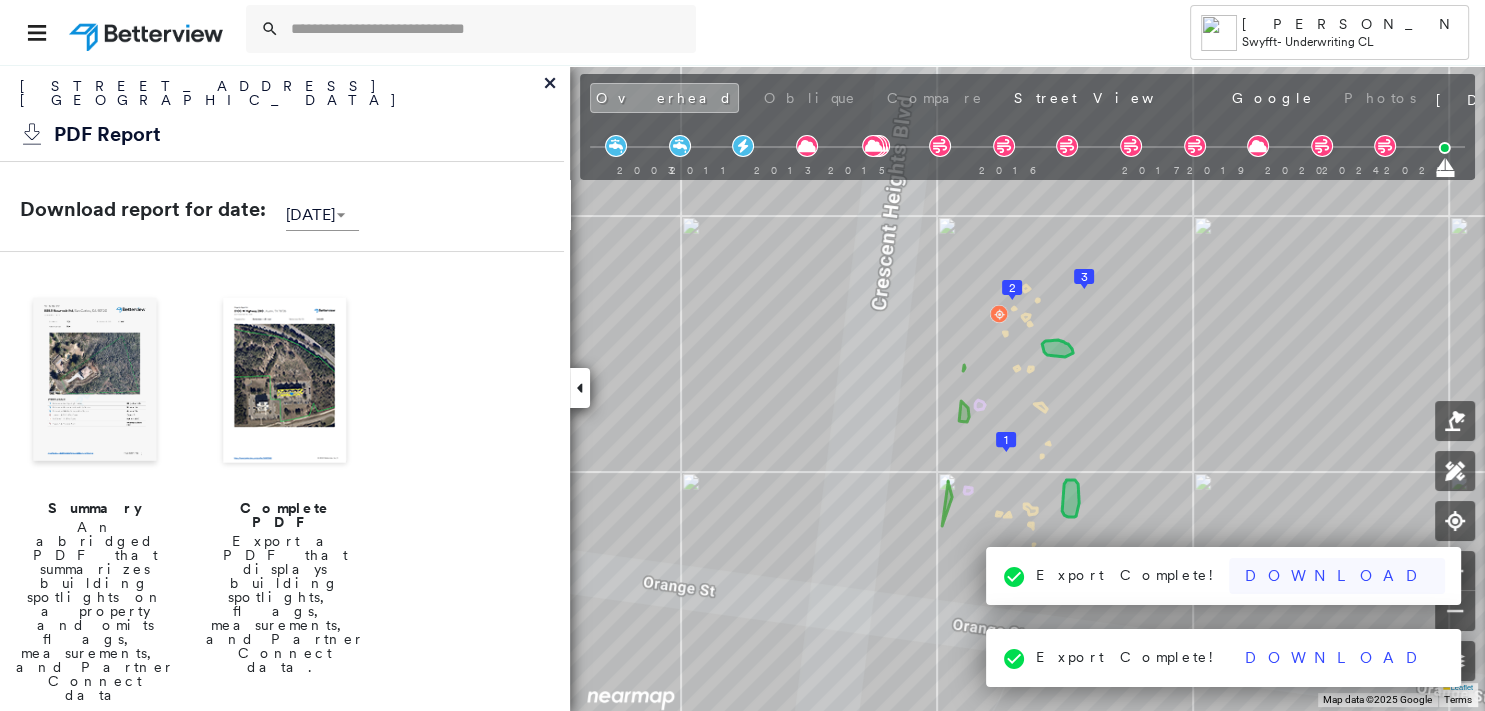 click on "Download" at bounding box center (1337, 576) 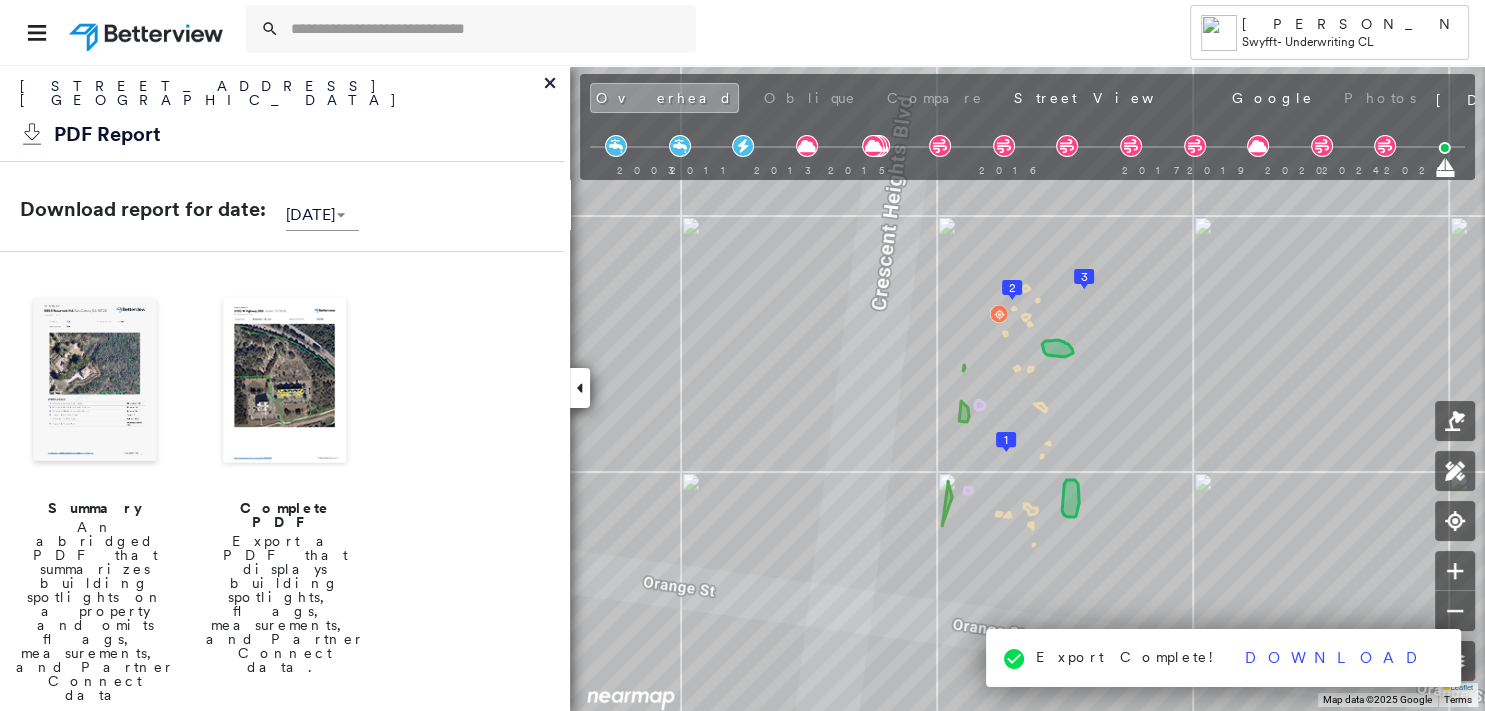 drag, startPoint x: 905, startPoint y: 97, endPoint x: 919, endPoint y: 146, distance: 50.96077 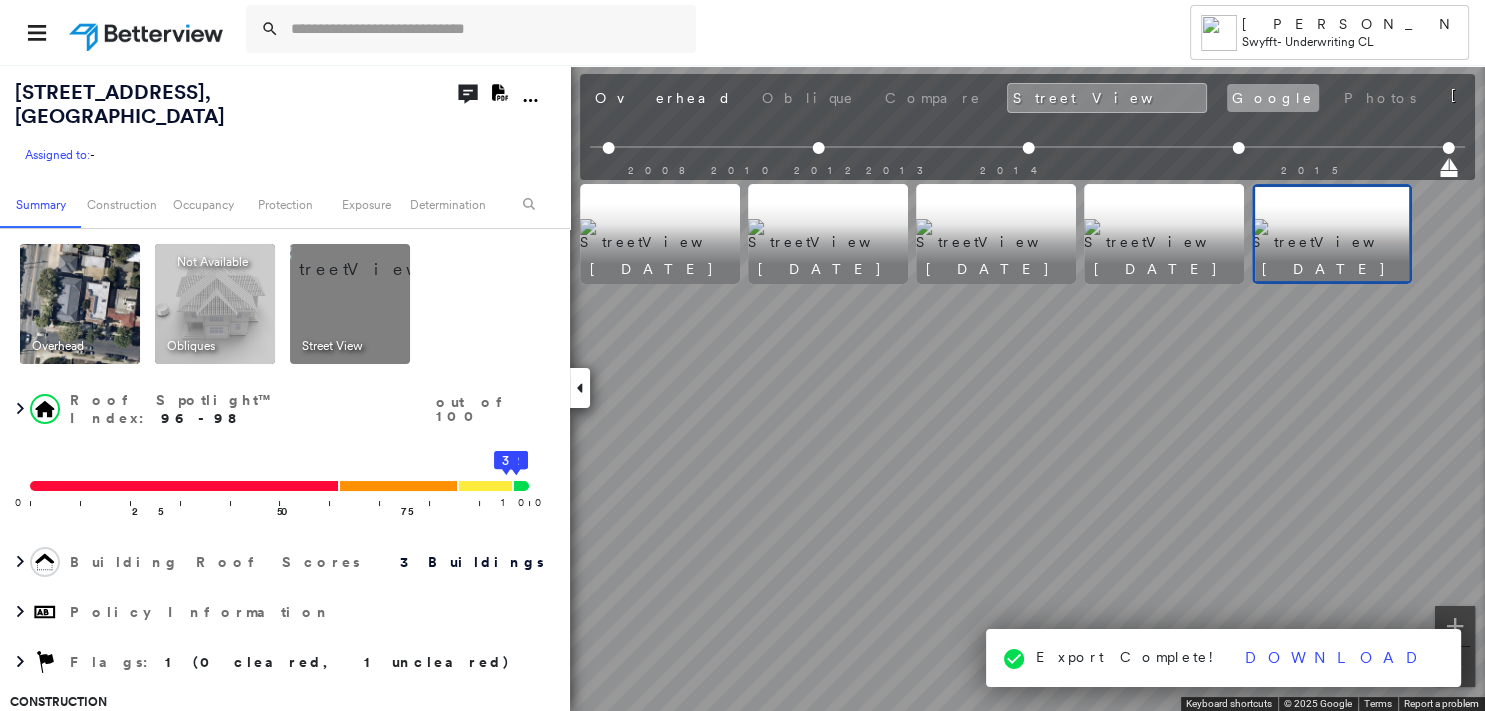 click on "Google" at bounding box center [1273, 98] 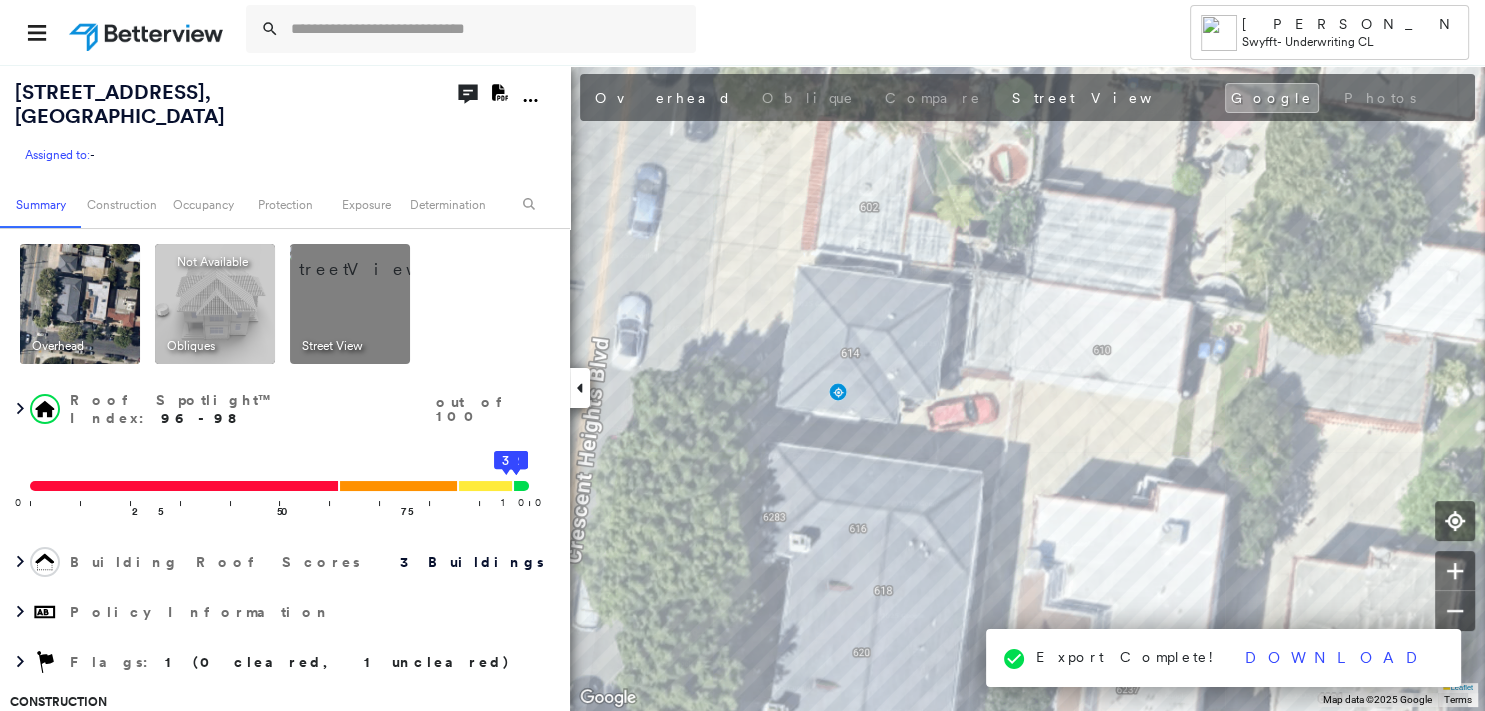 click on "Export Complete! Download" at bounding box center [1224, 658] 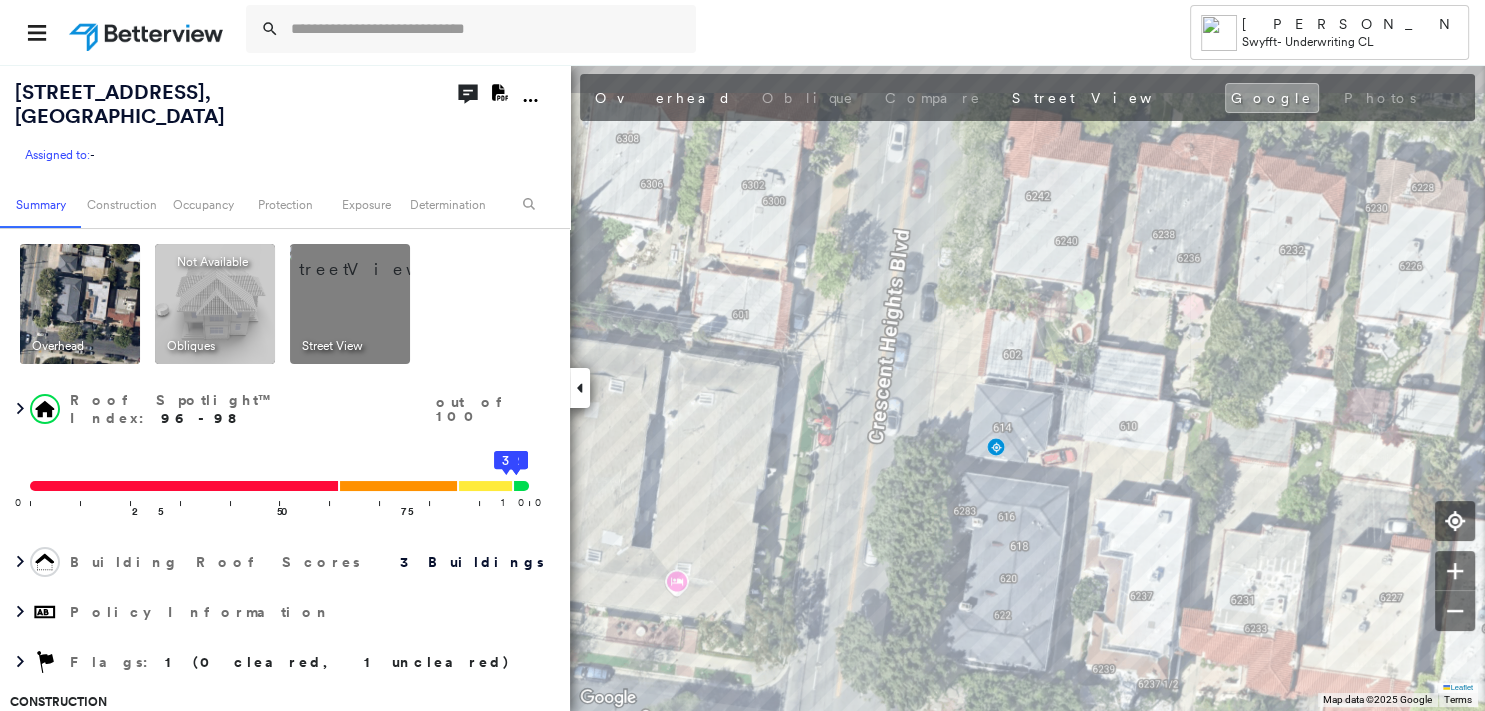drag, startPoint x: 634, startPoint y: 92, endPoint x: 798, endPoint y: 113, distance: 165.33905 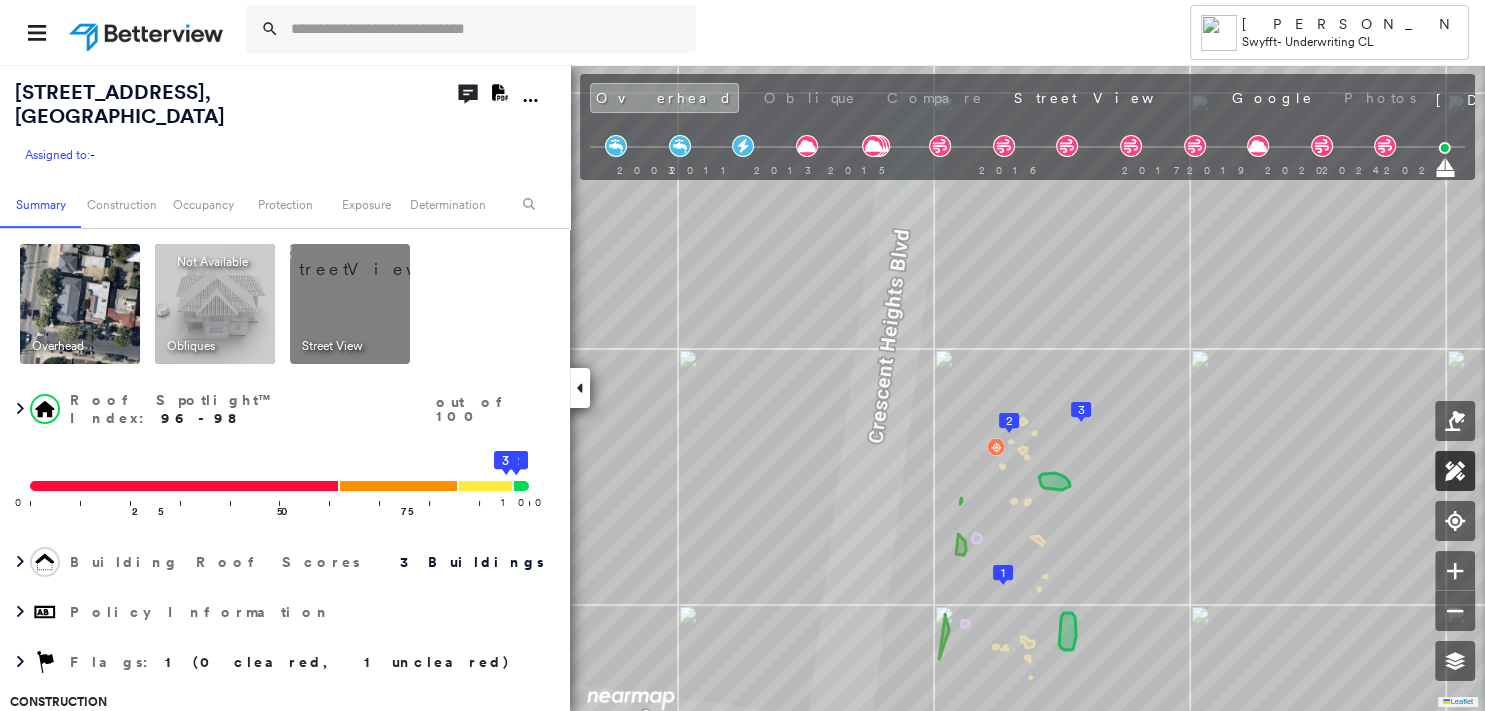 click 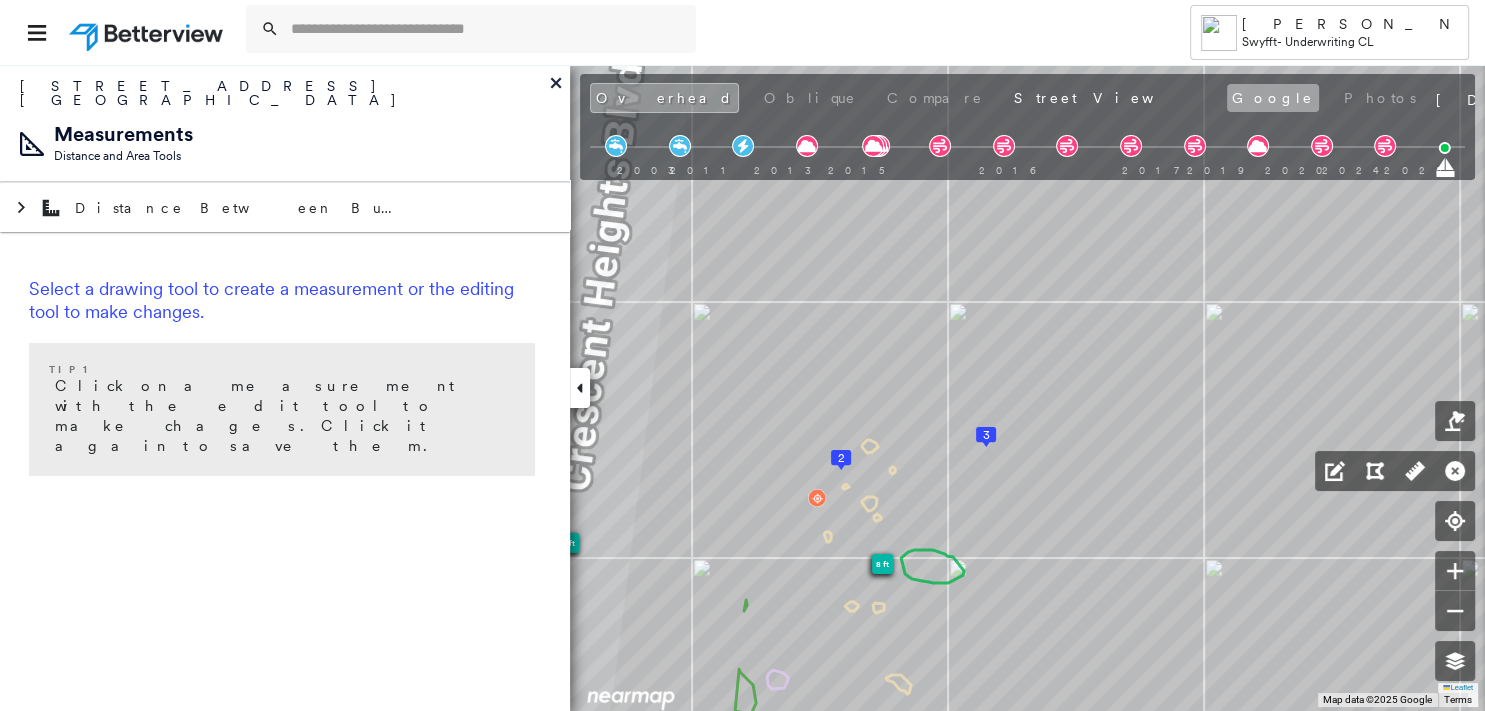 click on "Google" at bounding box center (1273, 98) 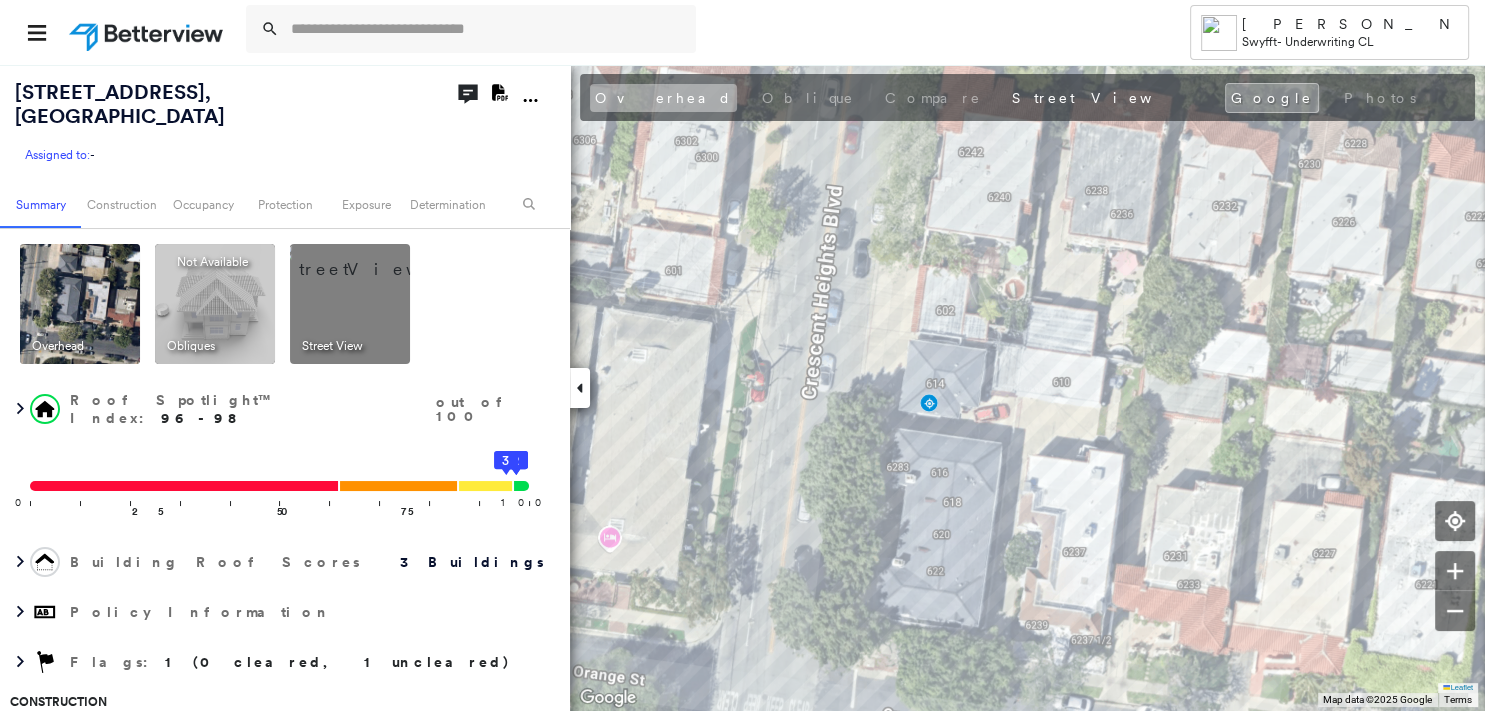 click on "Overhead" at bounding box center [663, 98] 